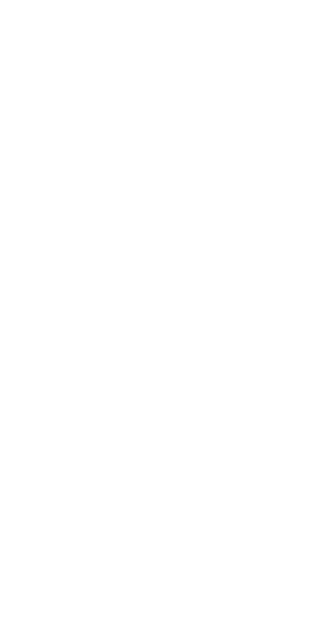 scroll, scrollTop: 0, scrollLeft: 0, axis: both 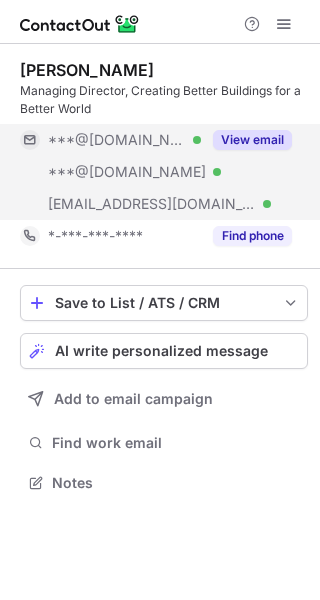 click on "View email" at bounding box center (252, 140) 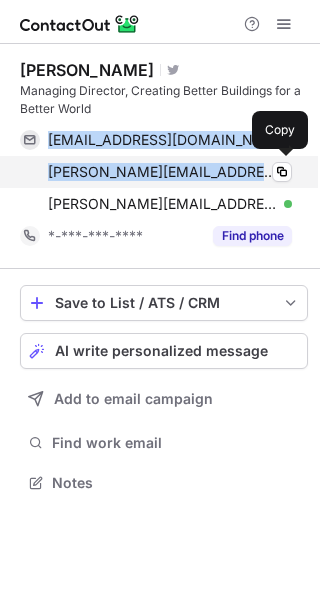 drag, startPoint x: 48, startPoint y: 140, endPoint x: 262, endPoint y: 174, distance: 216.6841 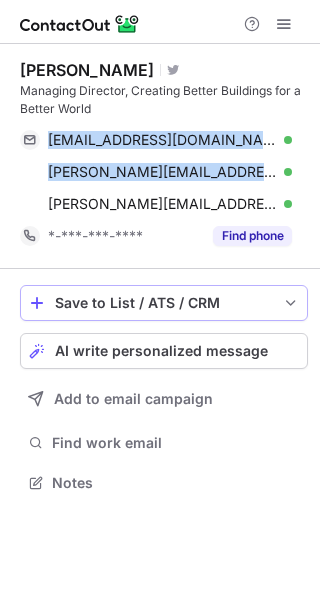 copy on "jeanfrancoiskoeune@gmail.com Verified Copy jean-francois.koeune@hotmail.fr" 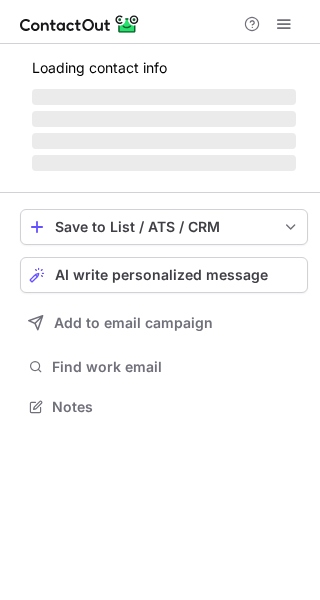 scroll, scrollTop: 0, scrollLeft: 0, axis: both 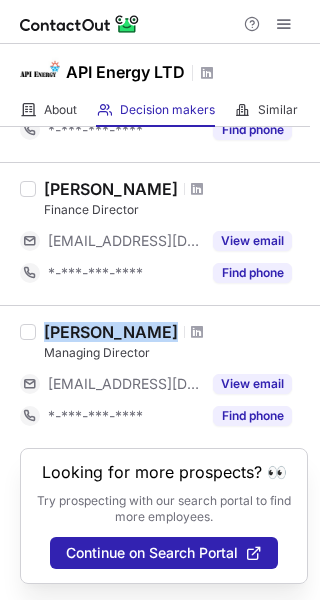 drag, startPoint x: 42, startPoint y: 313, endPoint x: 180, endPoint y: 313, distance: 138 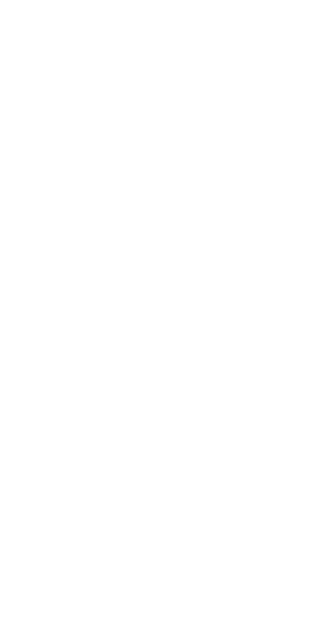 scroll, scrollTop: 0, scrollLeft: 0, axis: both 